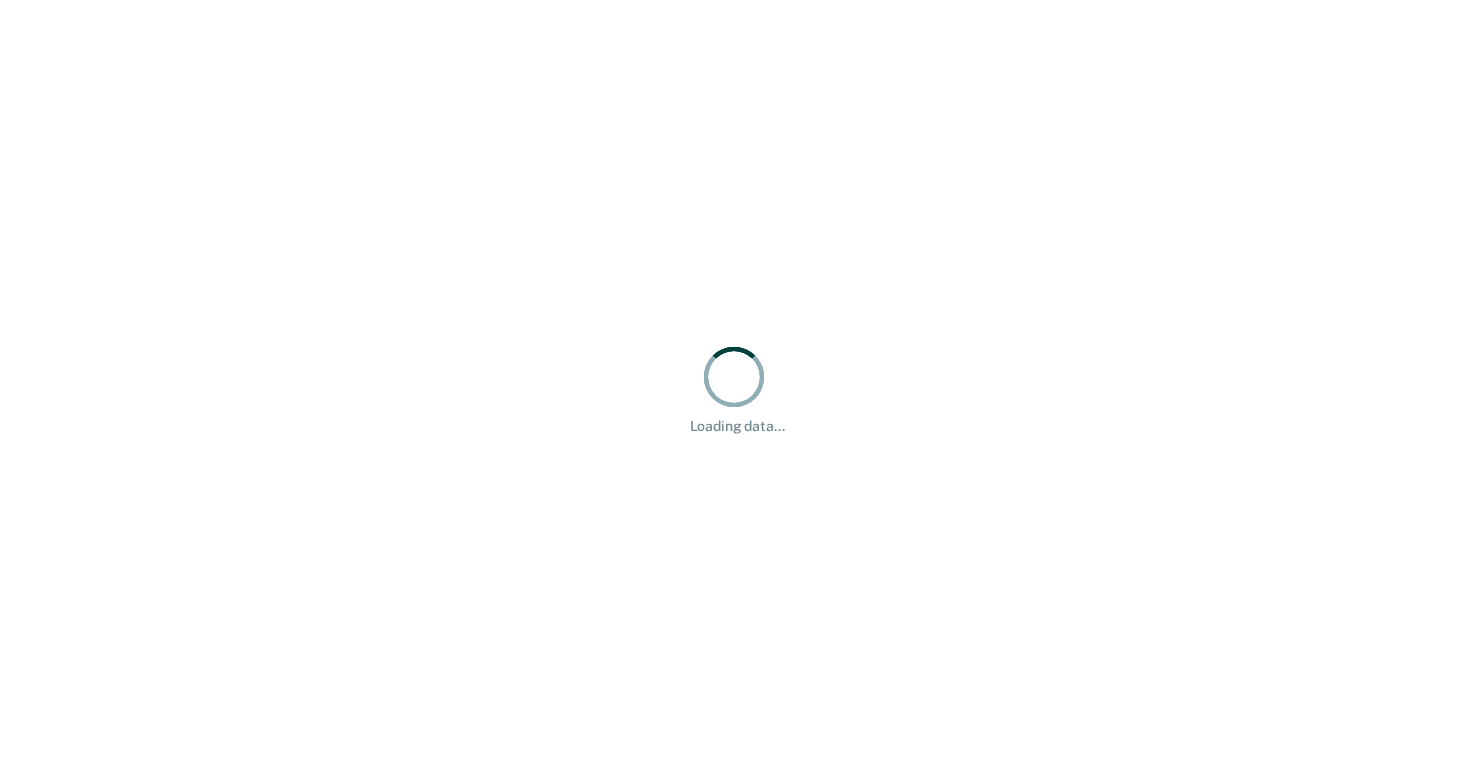 scroll, scrollTop: 0, scrollLeft: 0, axis: both 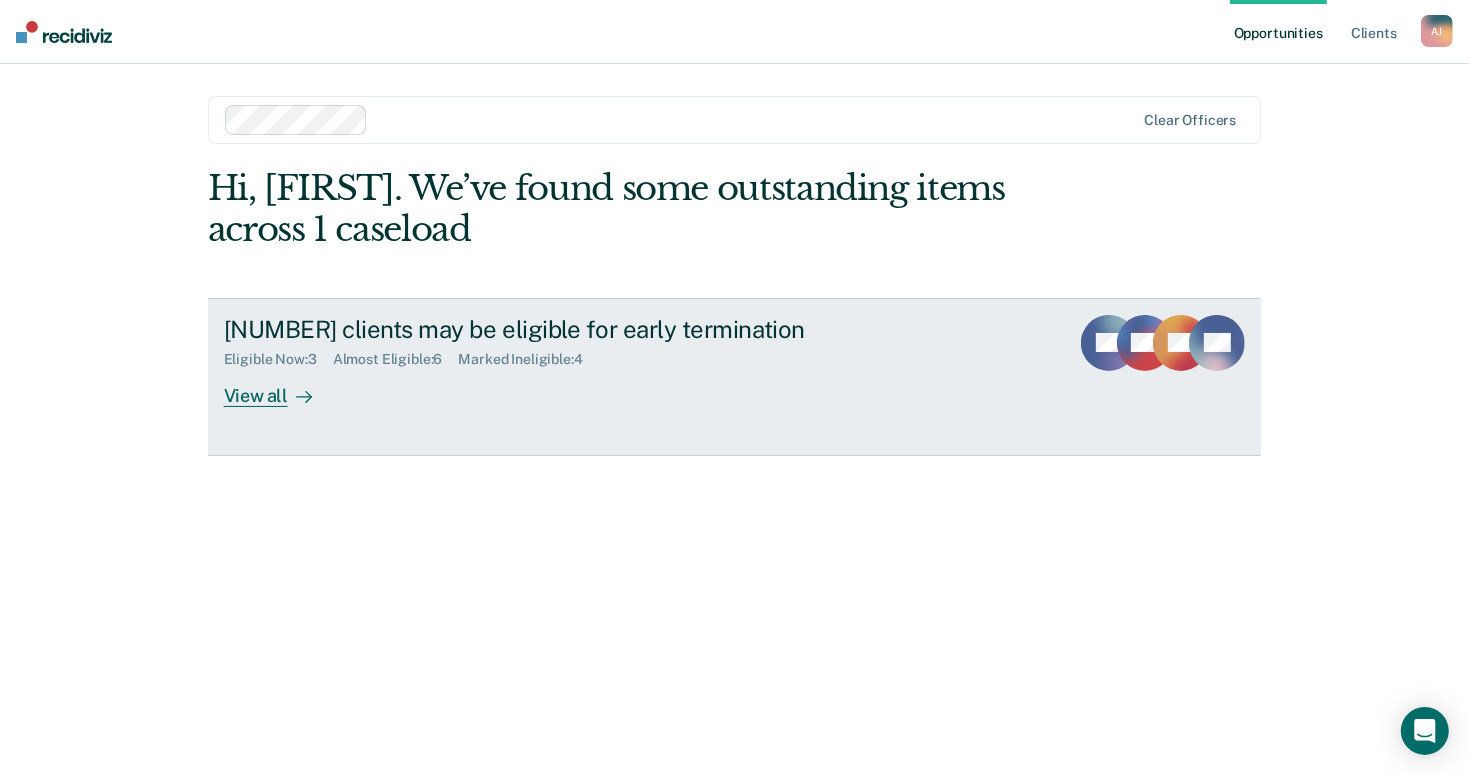 click on "View all" at bounding box center [280, 387] 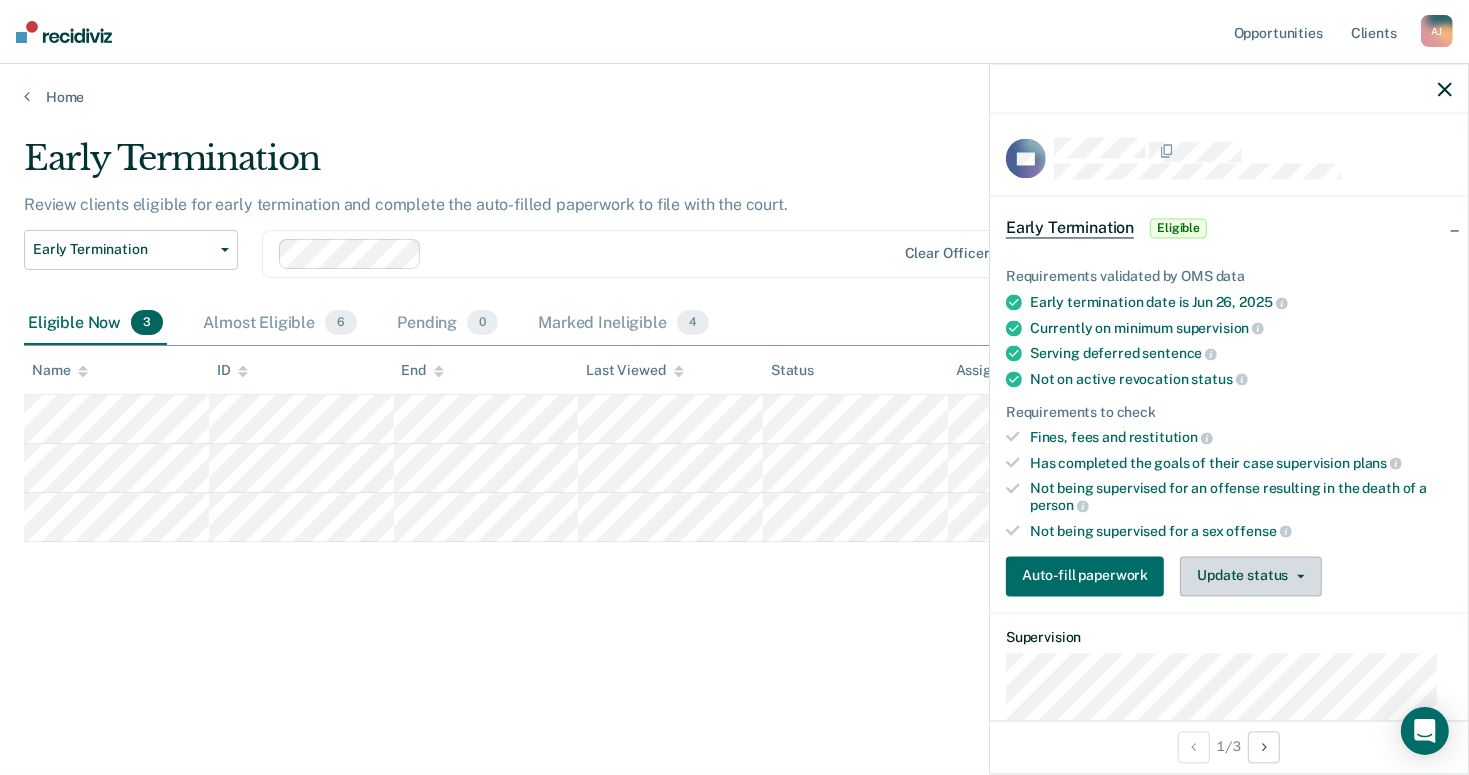 click on "Update status" at bounding box center (1250, 576) 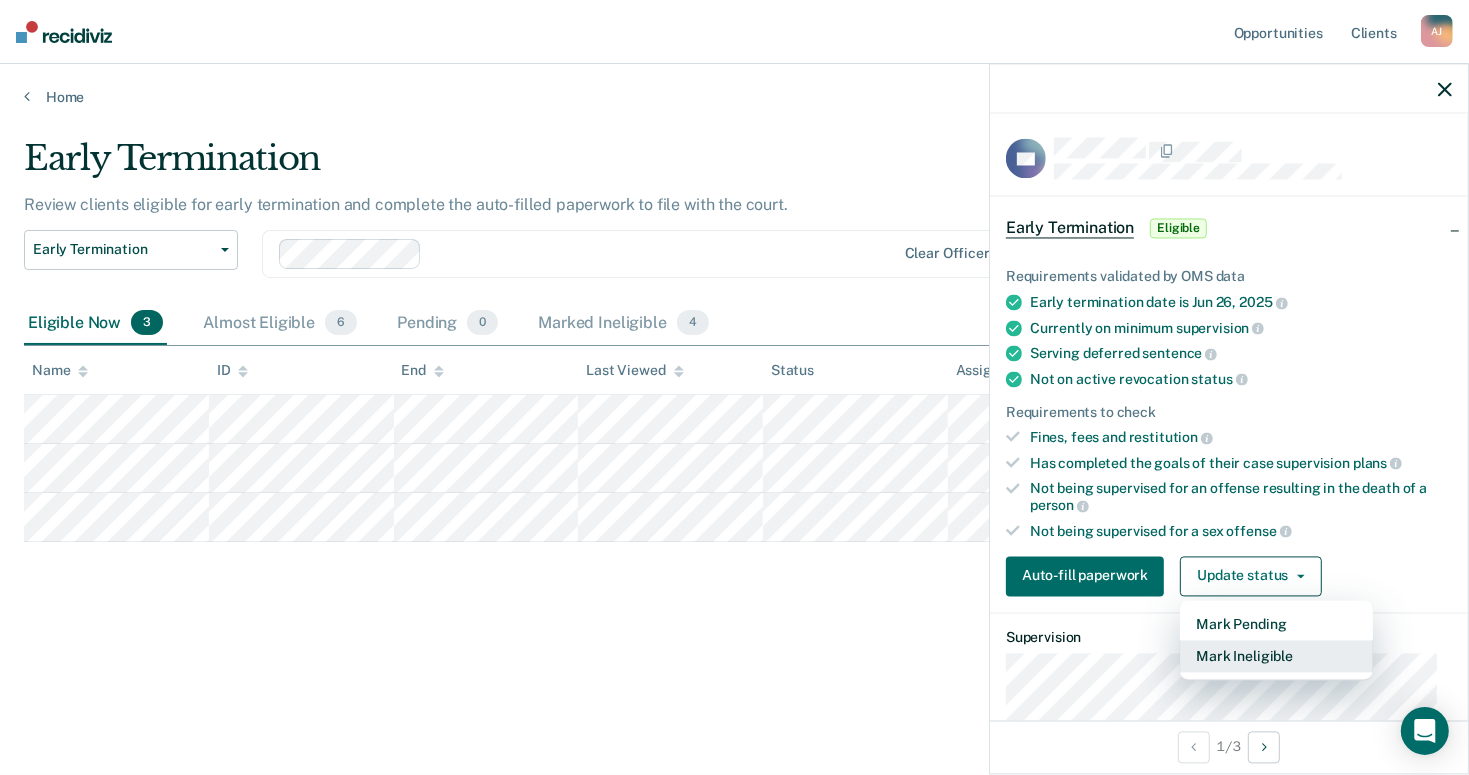 click on "Mark Ineligible" at bounding box center (1276, 656) 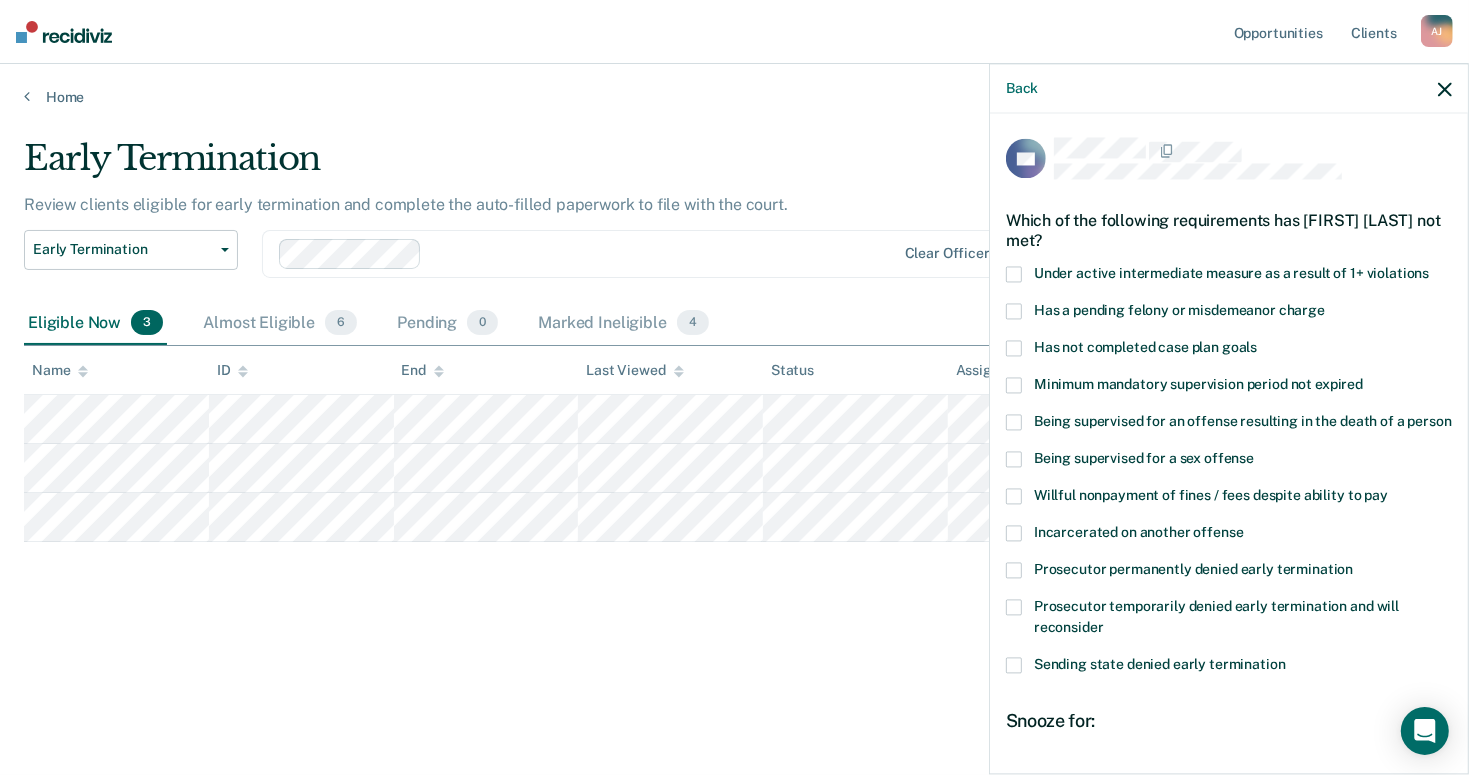 click at bounding box center (1014, 348) 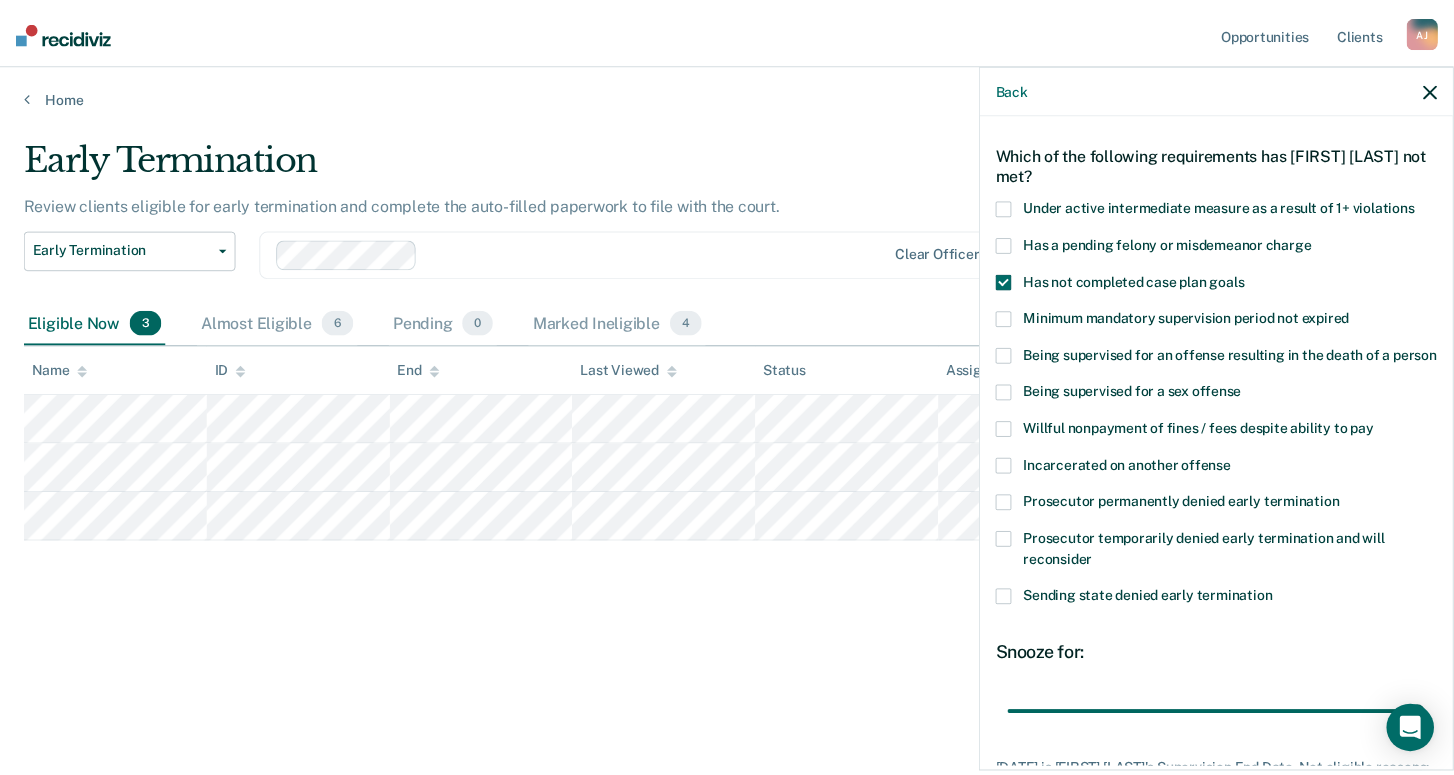 scroll, scrollTop: 222, scrollLeft: 0, axis: vertical 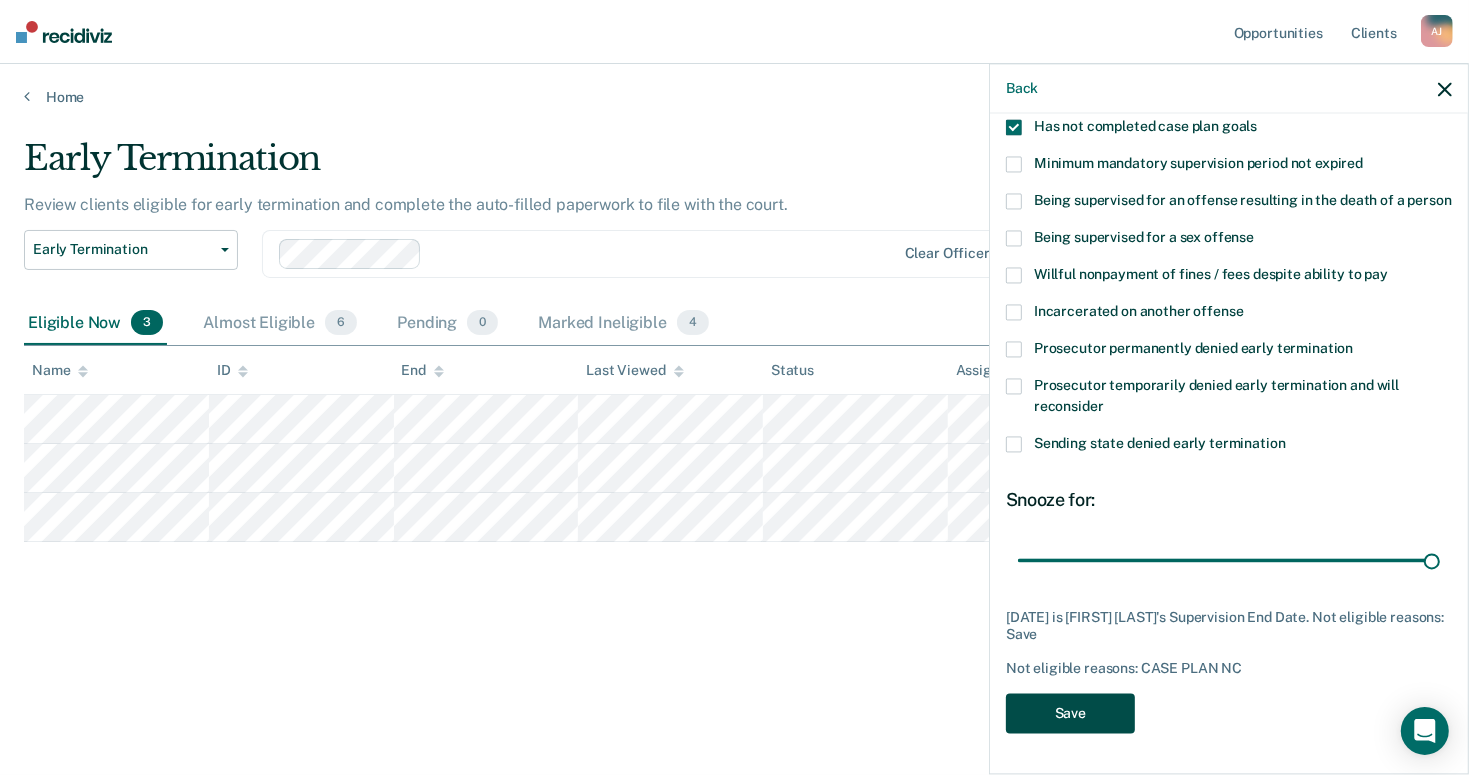 click on "Save" at bounding box center [1070, 713] 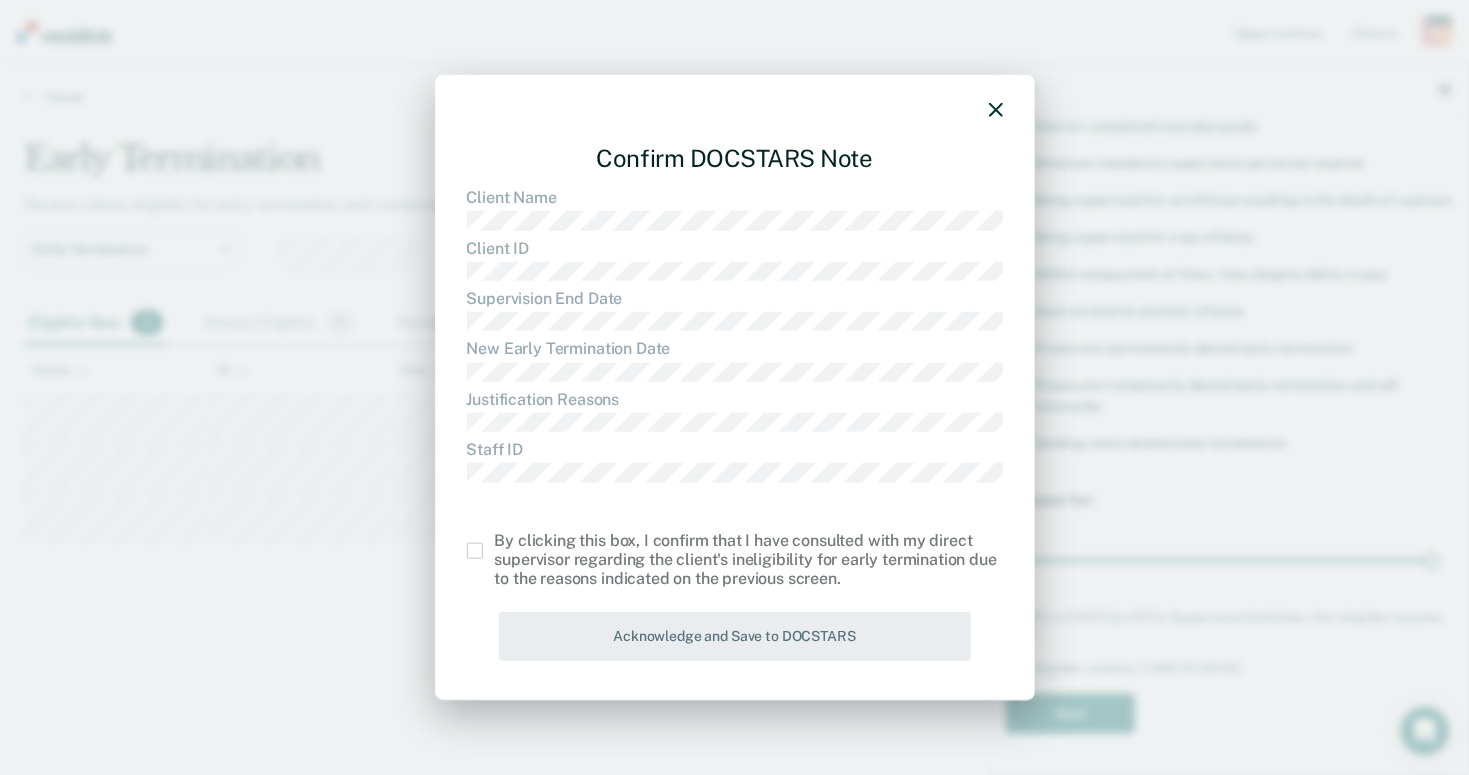 click at bounding box center [475, 551] 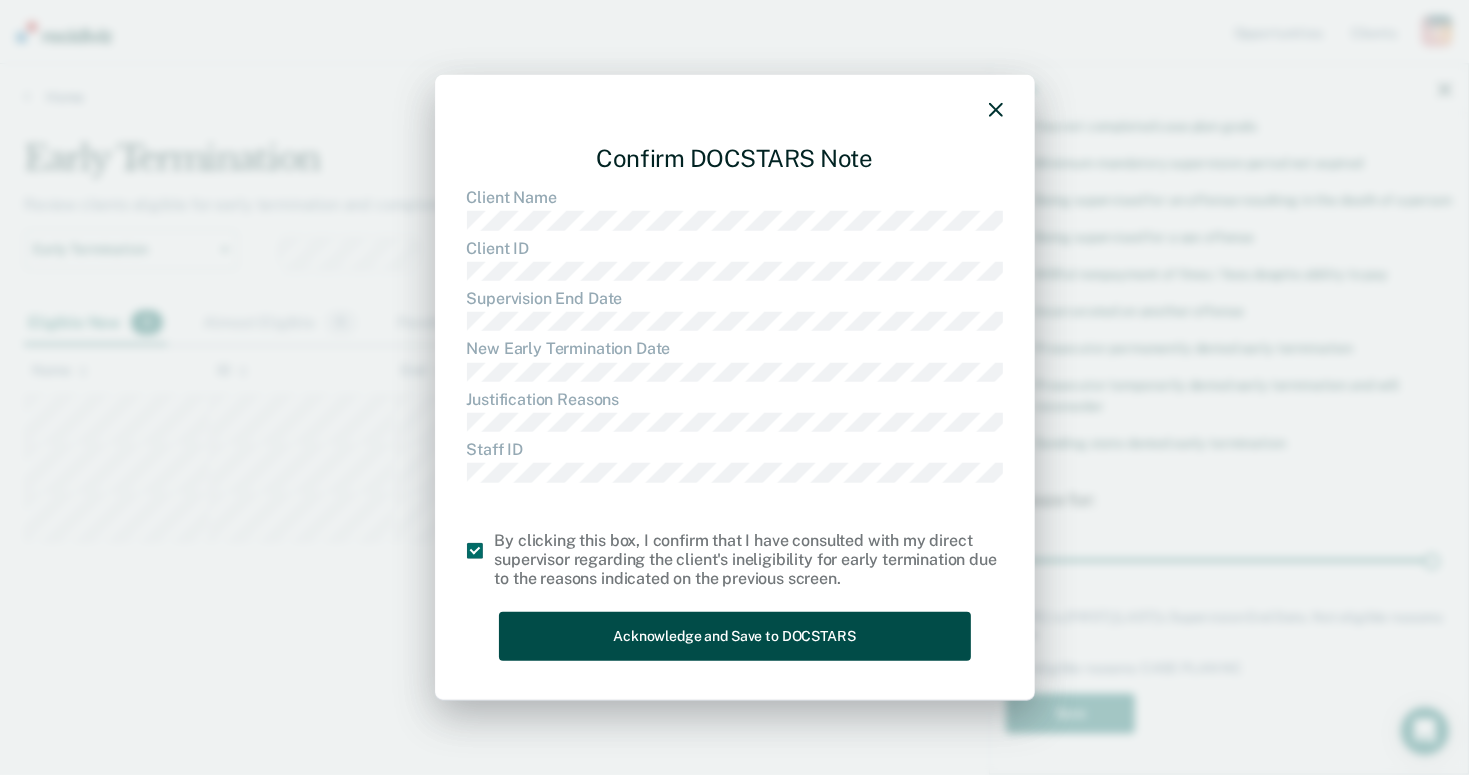 click on "Acknowledge and Save to DOCSTARS" at bounding box center (735, 636) 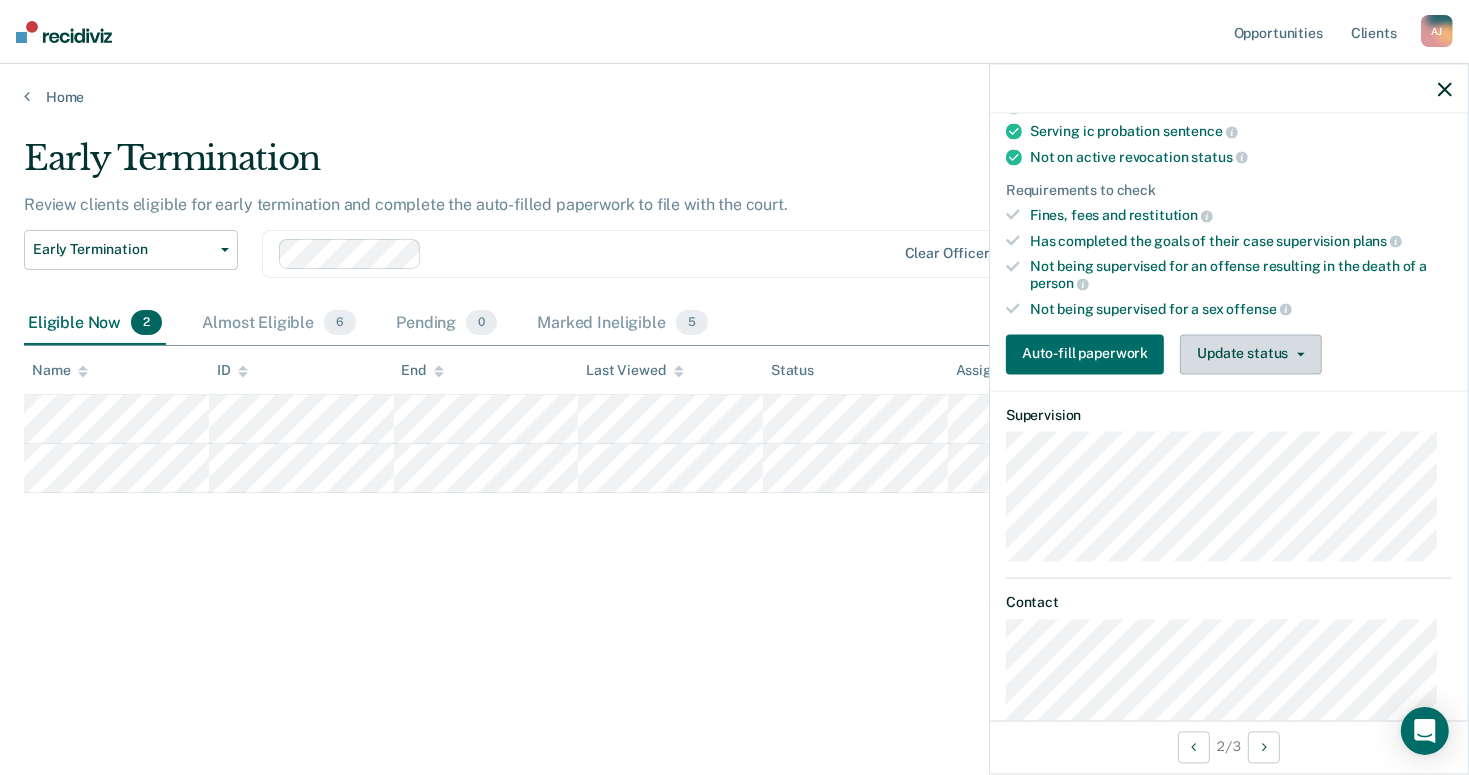 click on "Update status" at bounding box center (1250, 354) 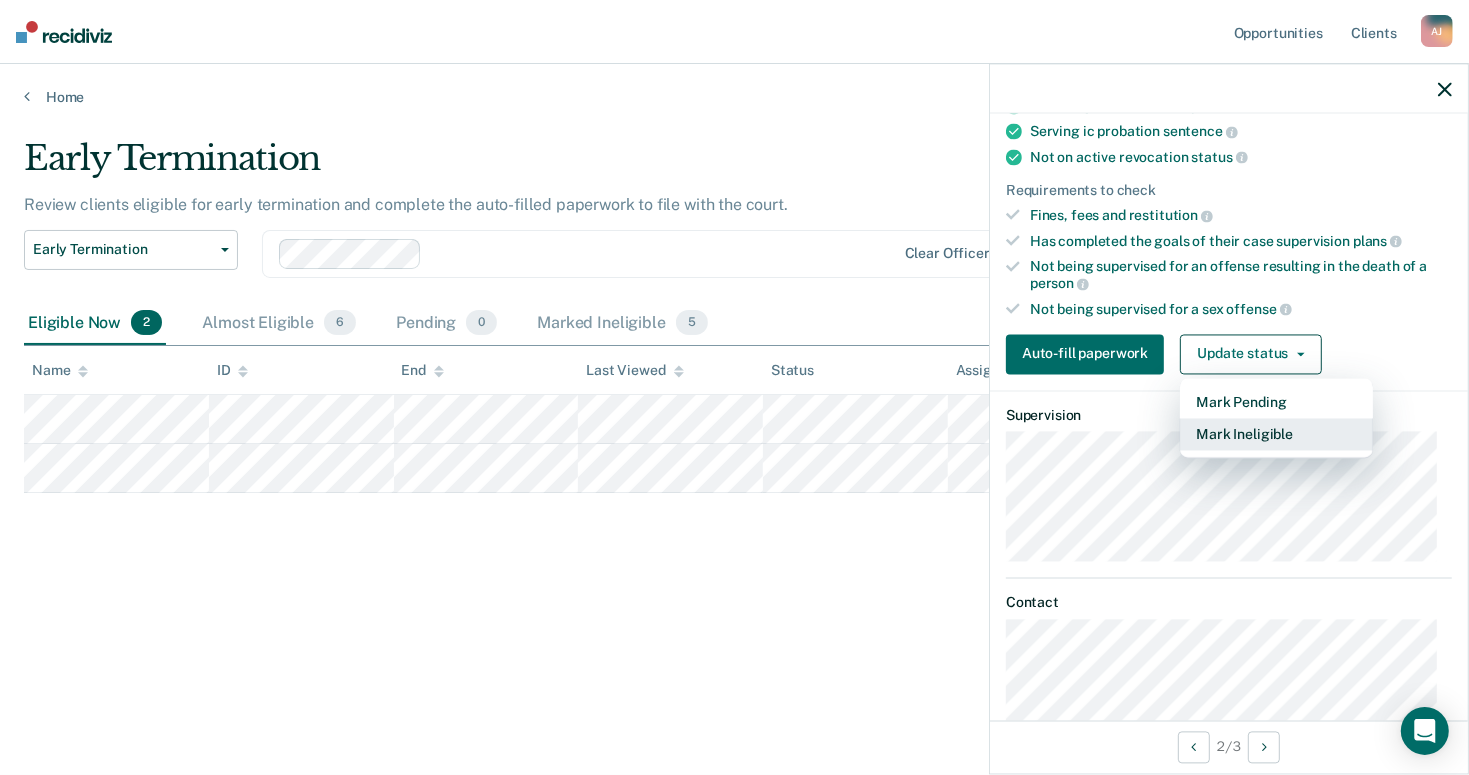 click on "Mark Ineligible" at bounding box center (1276, 434) 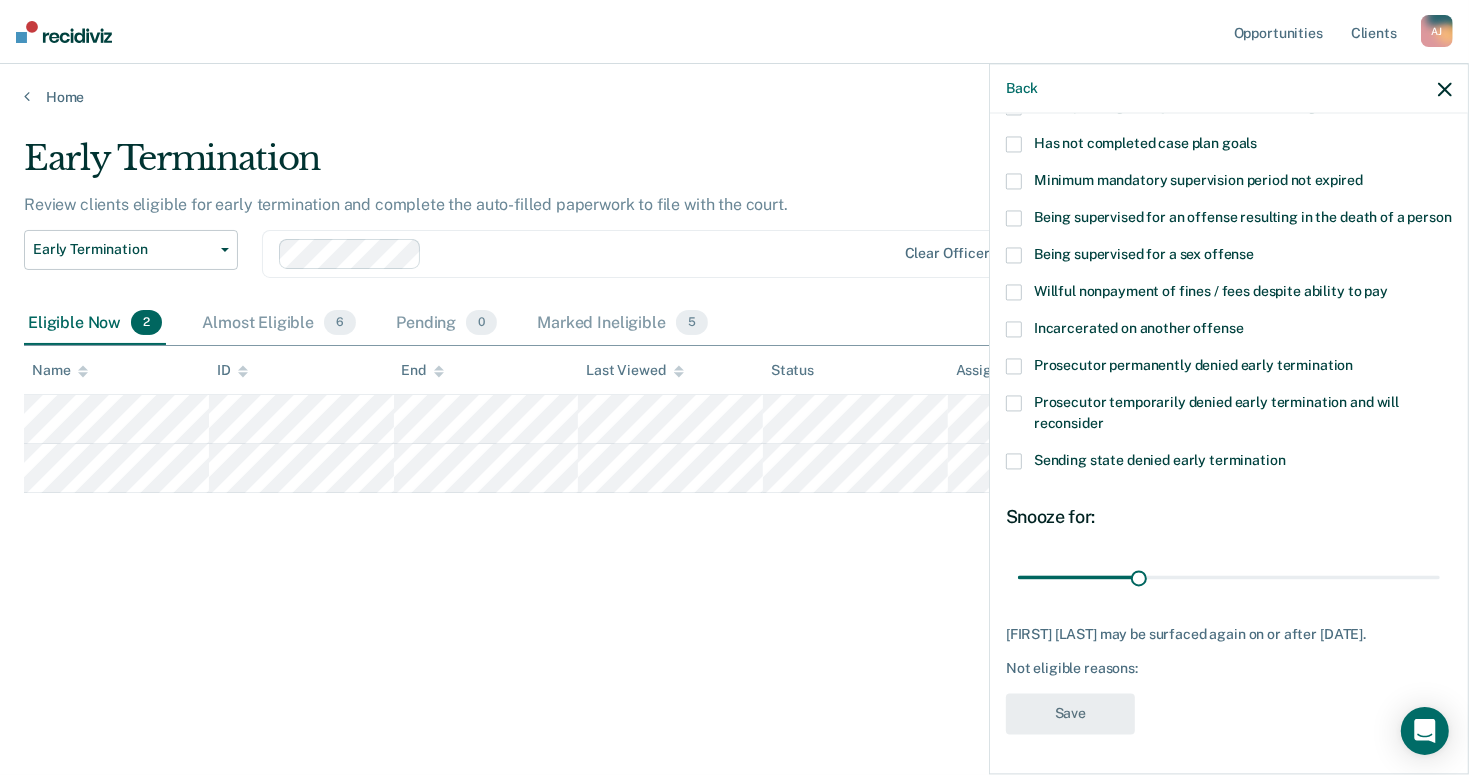 click at bounding box center [1014, 366] 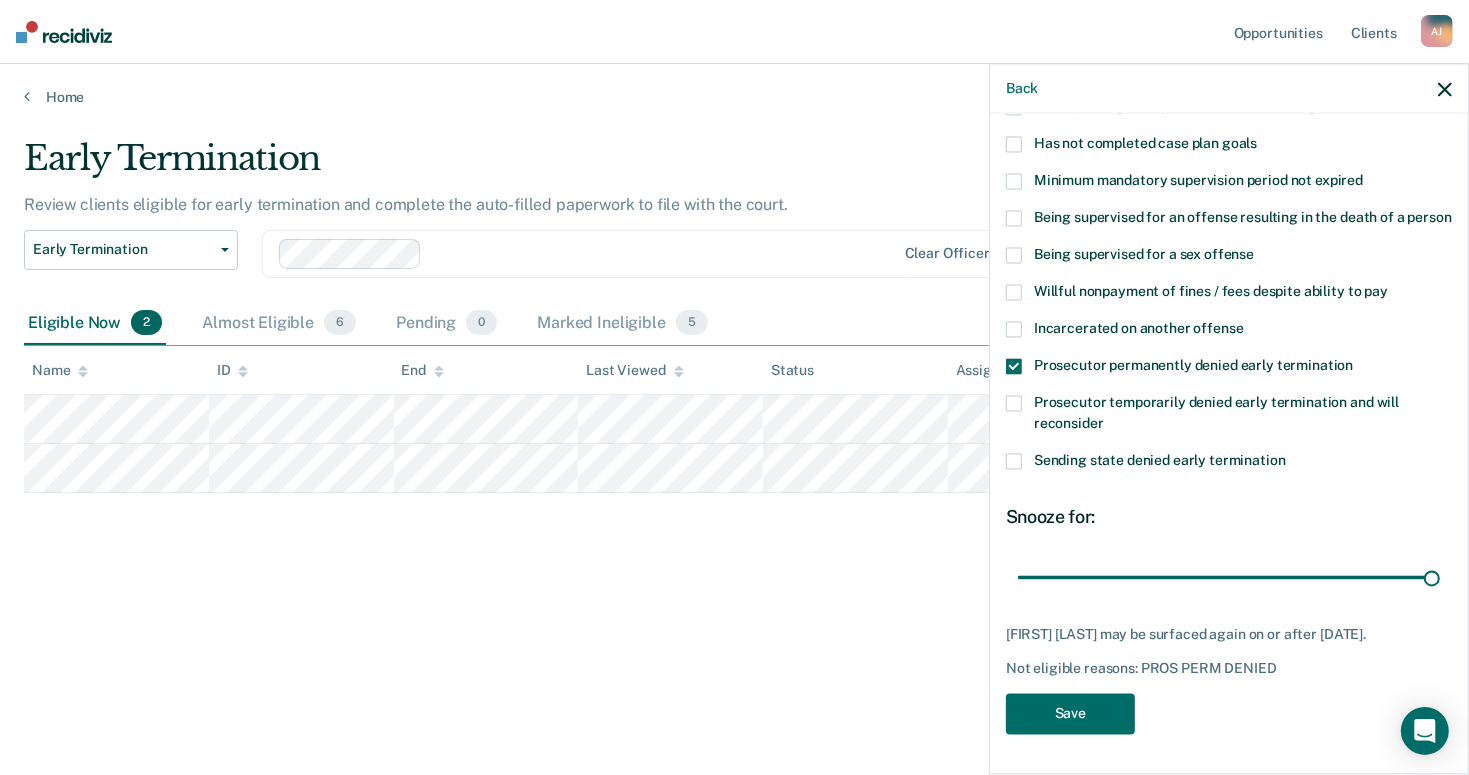 drag, startPoint x: 1131, startPoint y: 578, endPoint x: 1415, endPoint y: 597, distance: 284.63486 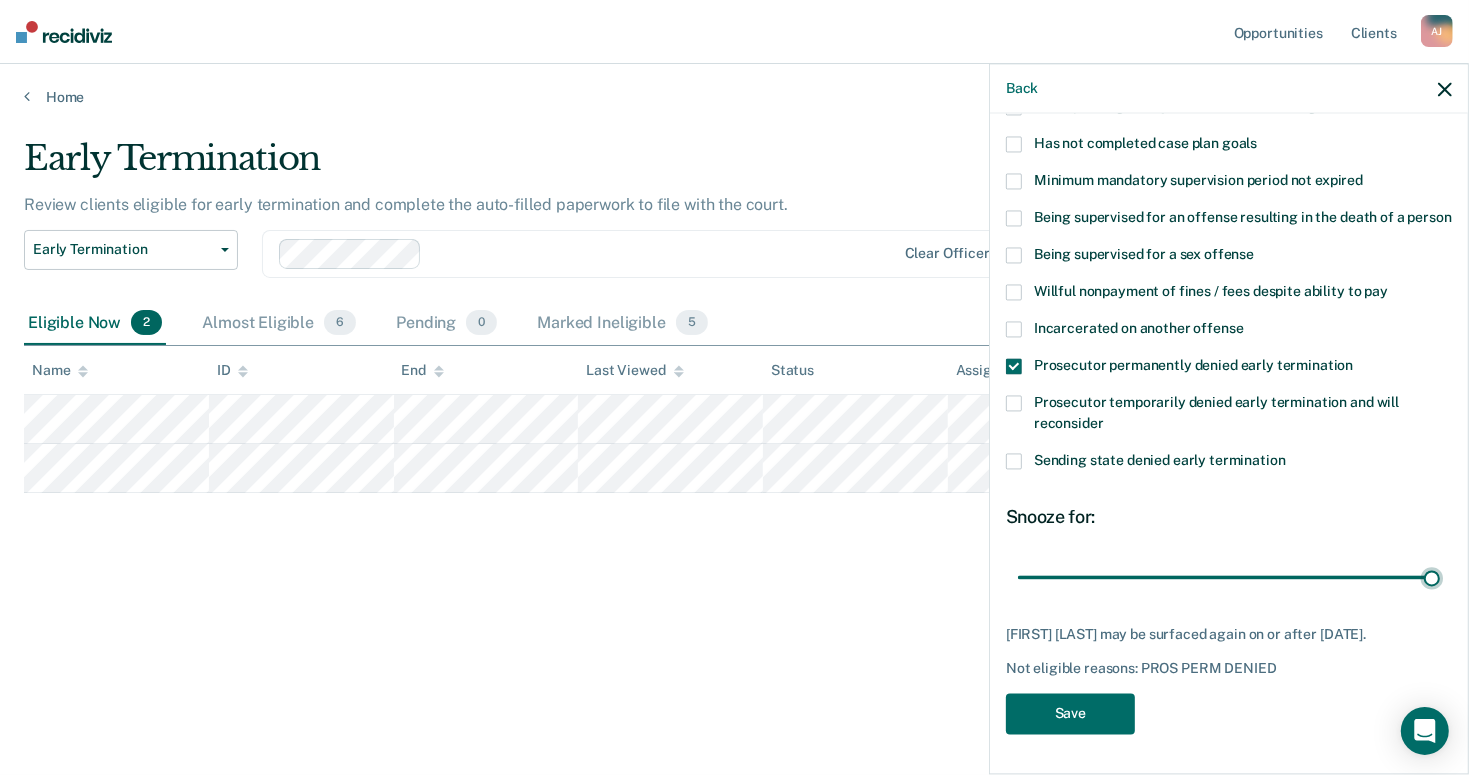 type on "105" 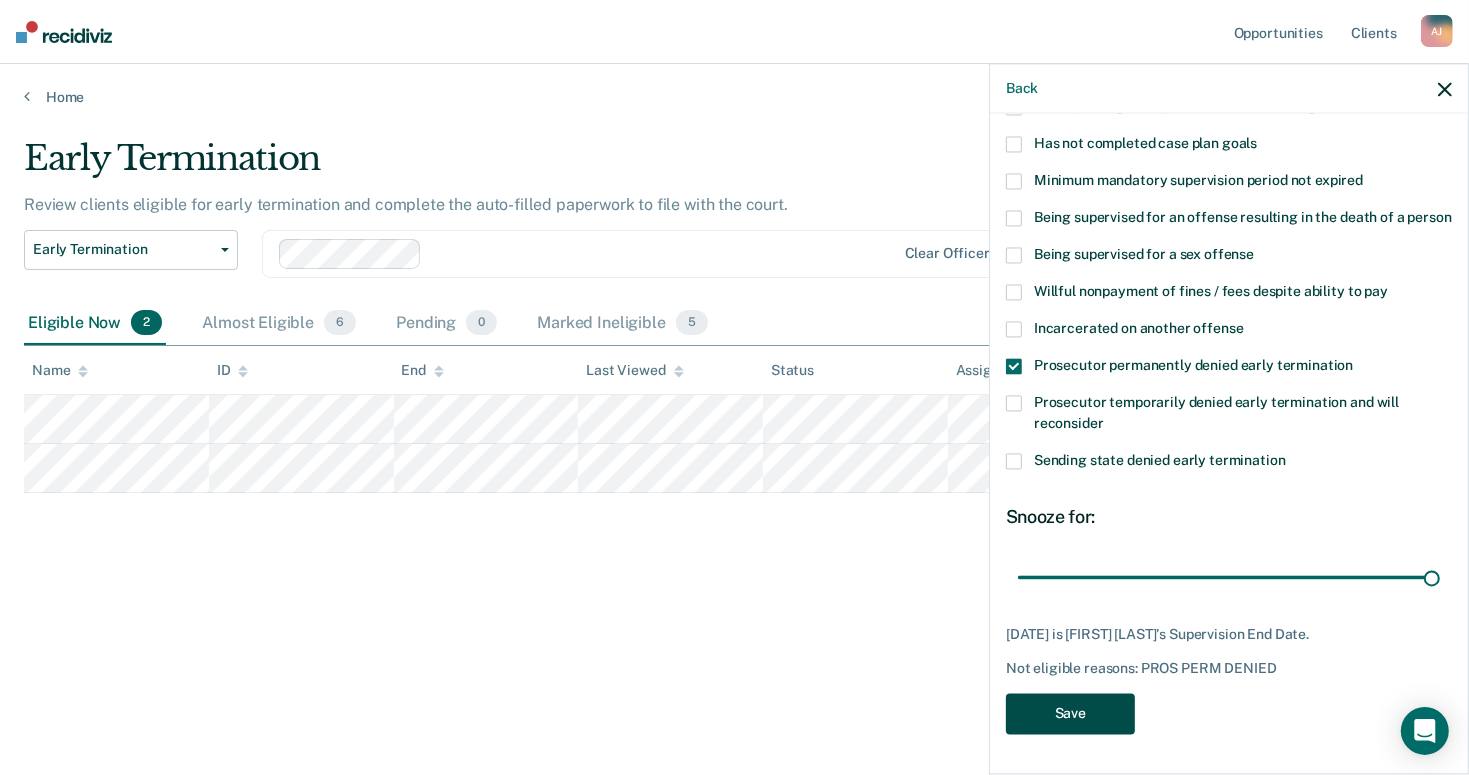 click on "Save" at bounding box center [1070, 713] 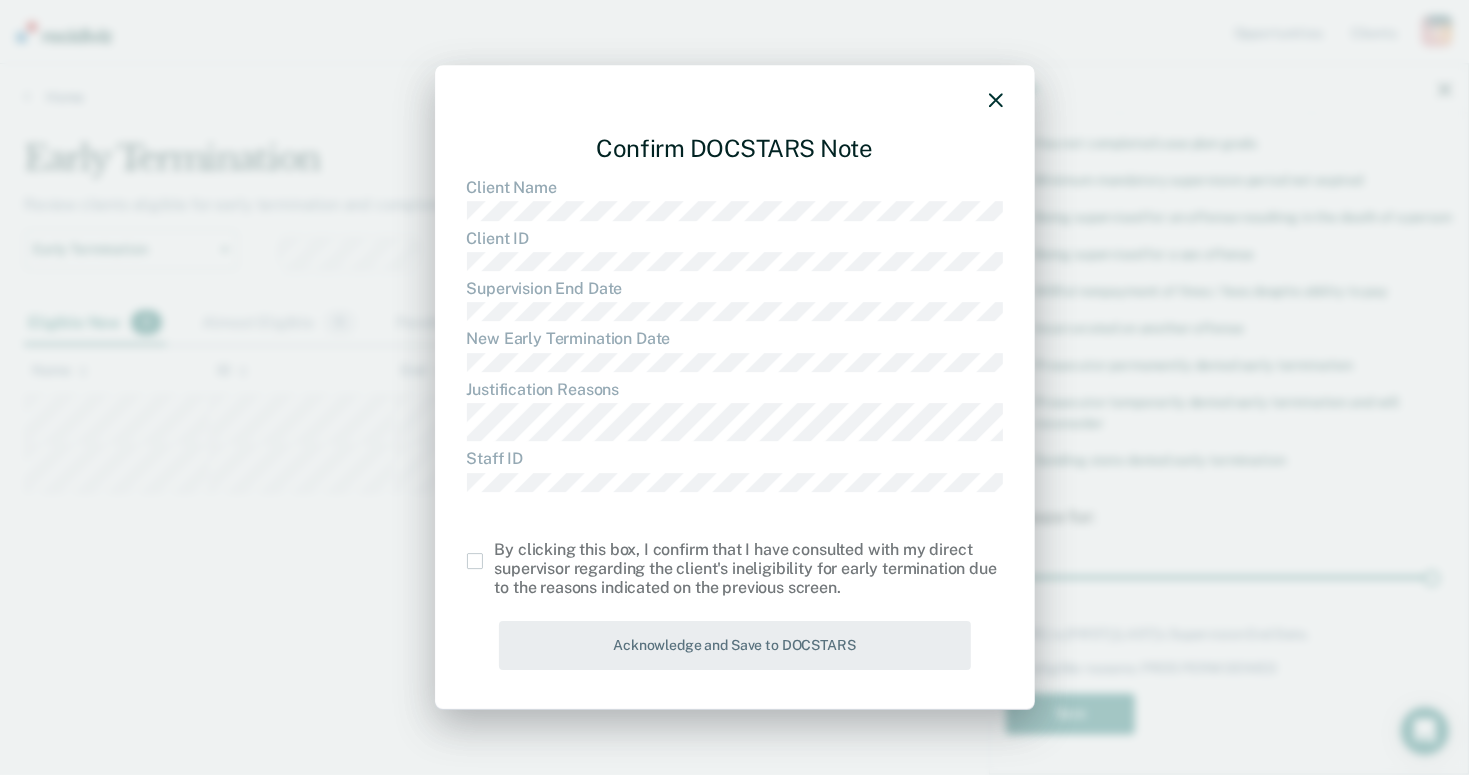 click at bounding box center (475, 561) 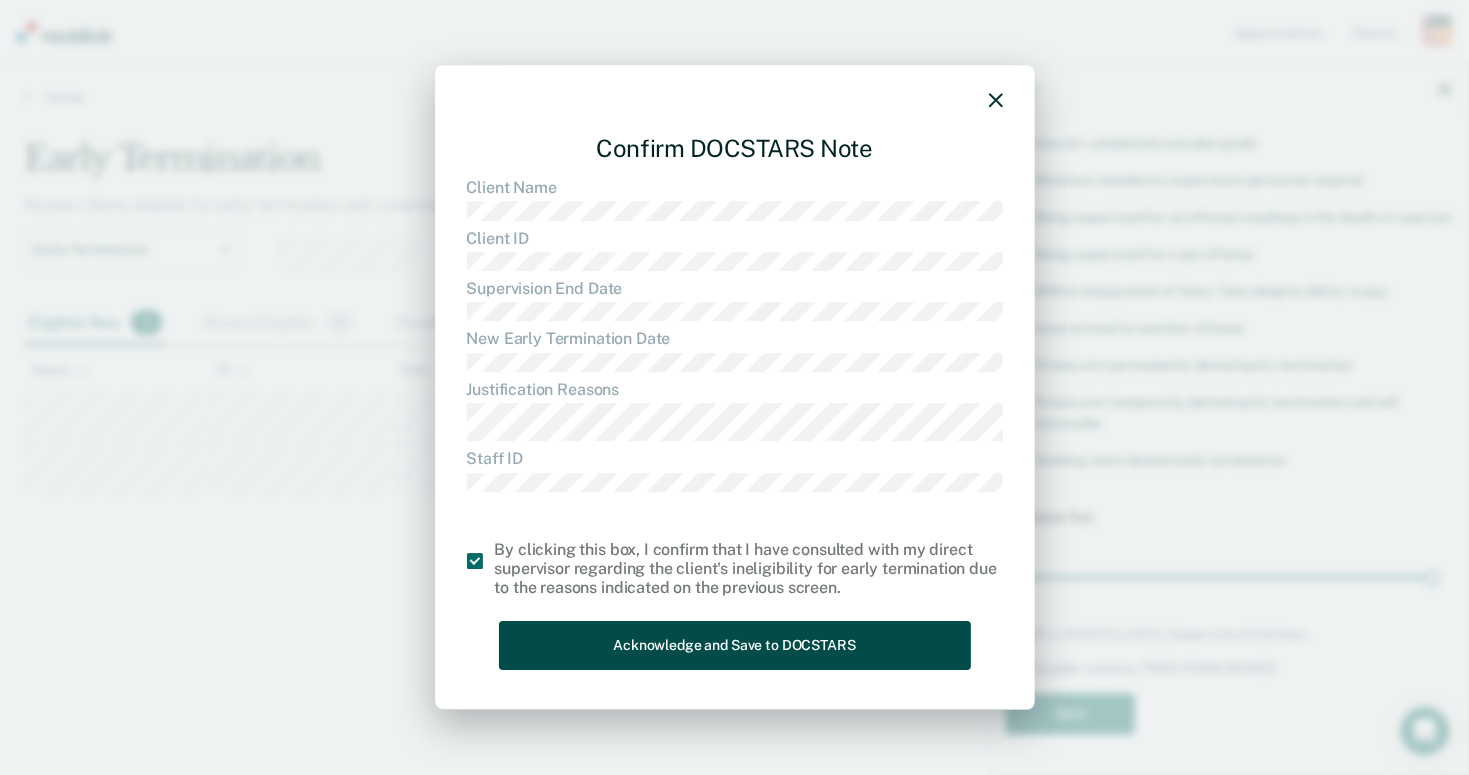click on "Acknowledge and Save to DOCSTARS" at bounding box center (735, 646) 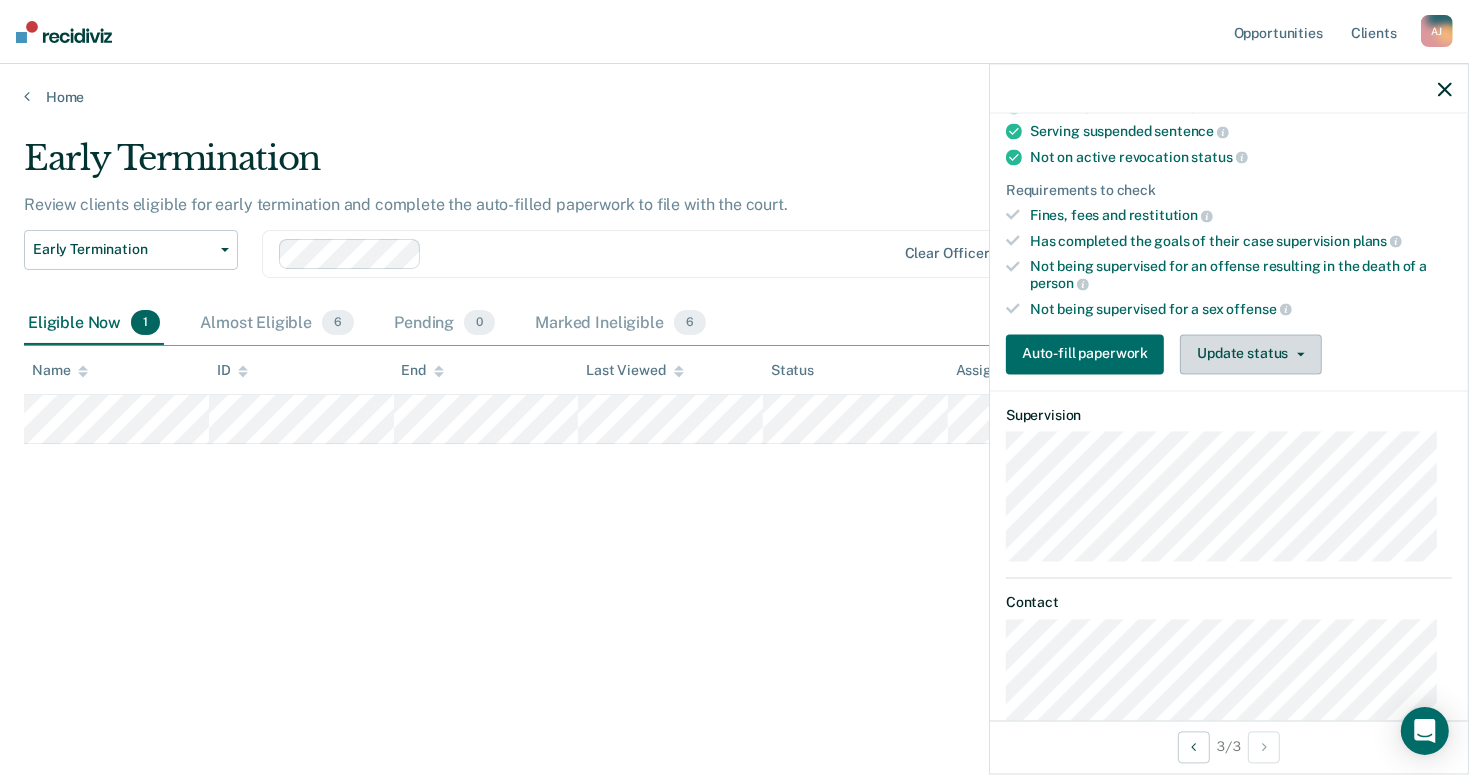 click on "Update status" at bounding box center [1250, 354] 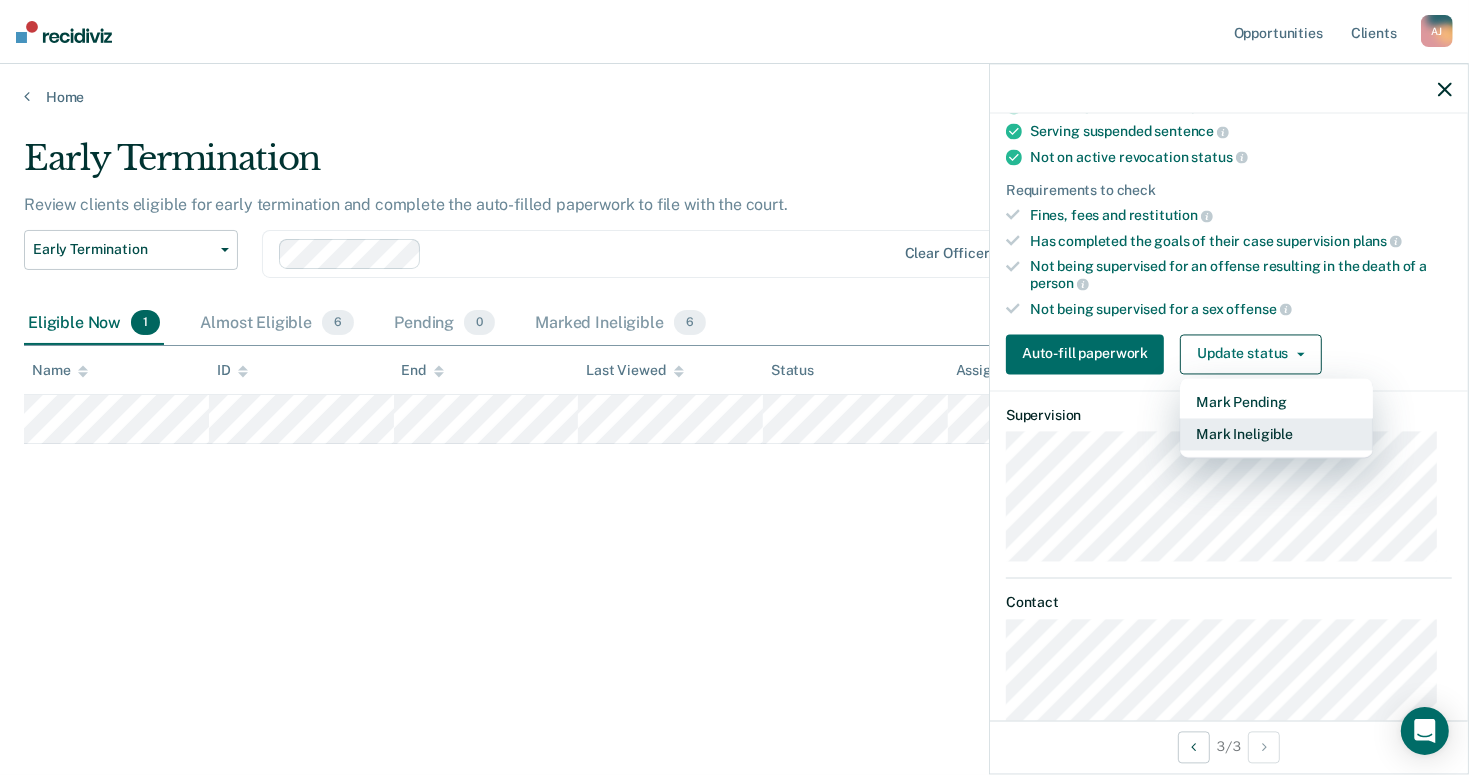 click on "Mark Ineligible" at bounding box center [1276, 434] 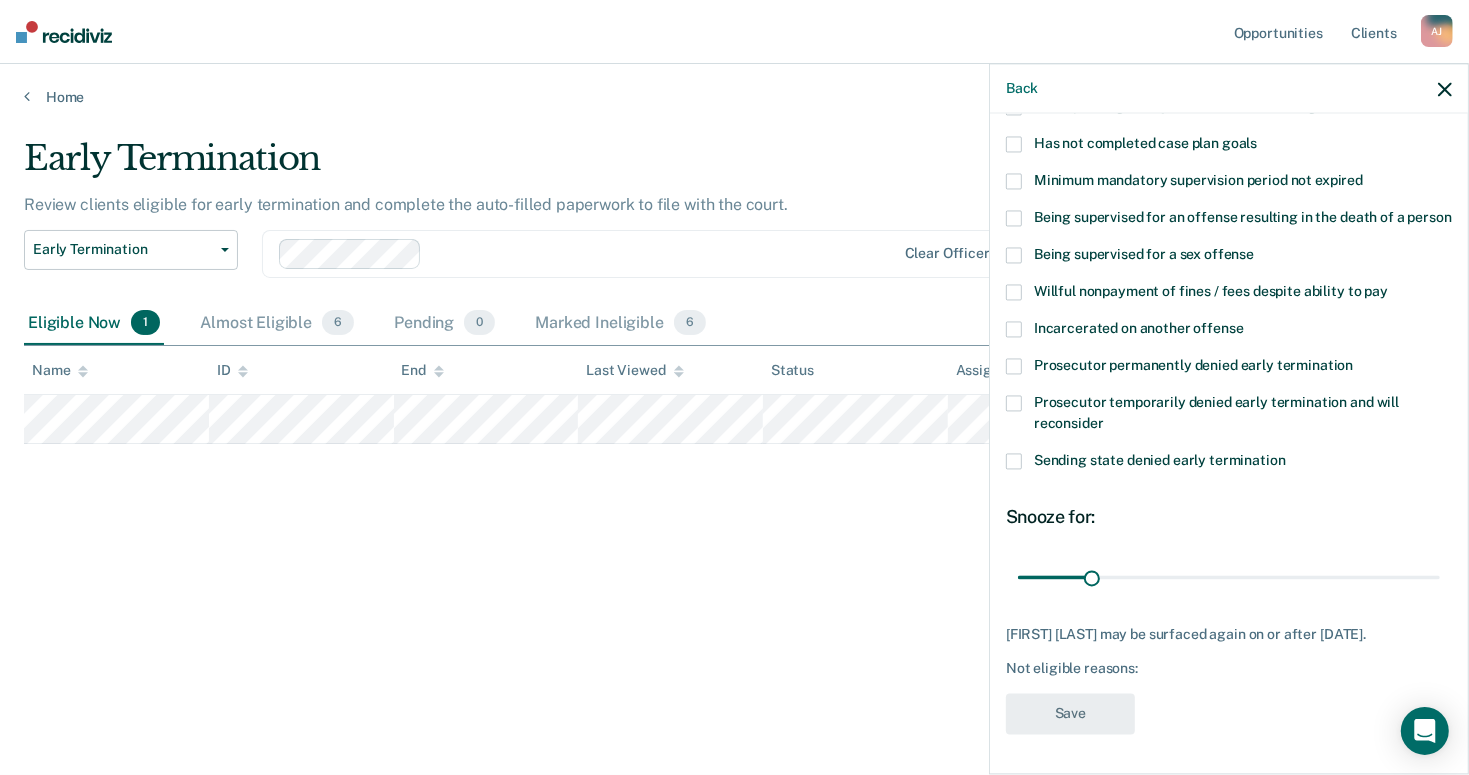 click on "Has not completed case plan goals" at bounding box center (1229, 146) 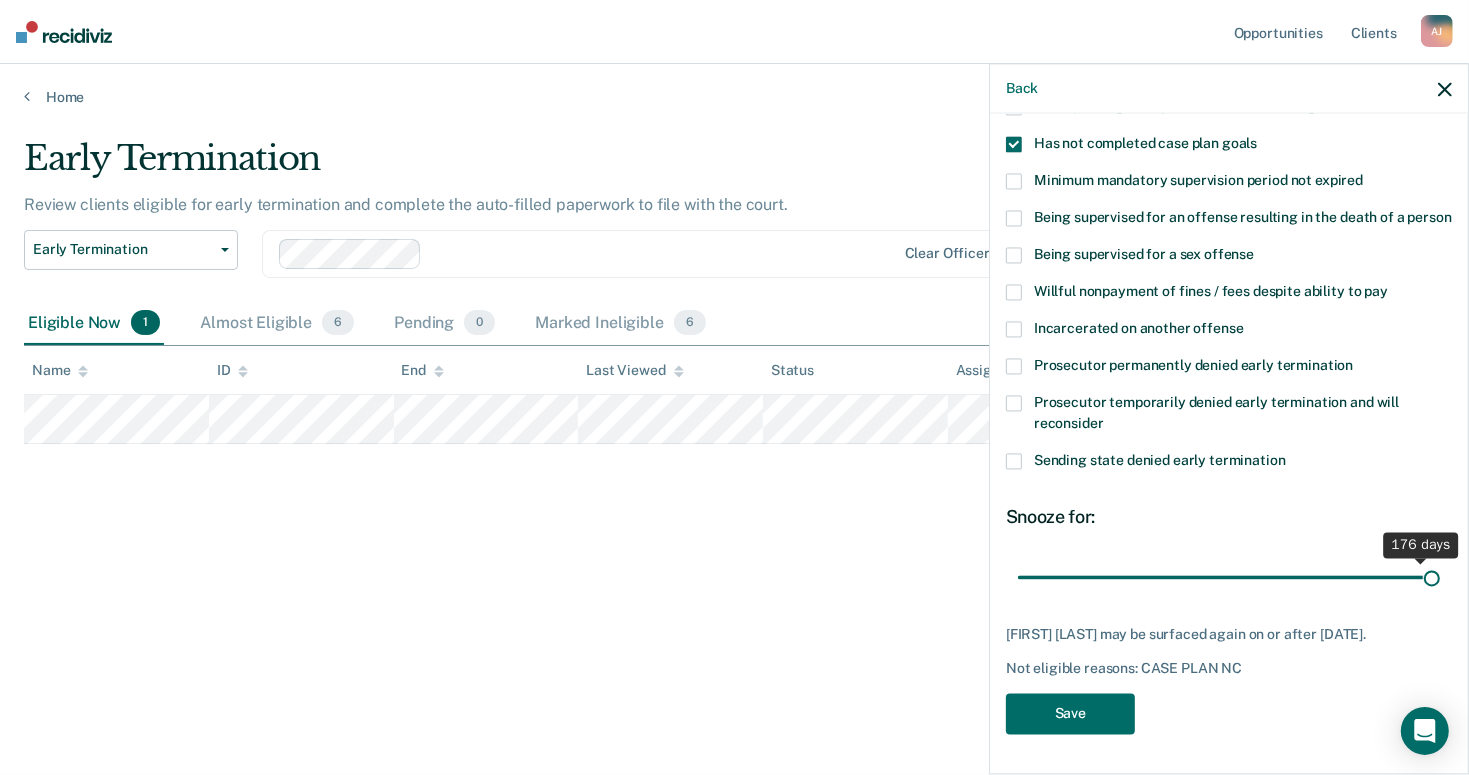 drag, startPoint x: 1098, startPoint y: 572, endPoint x: 1416, endPoint y: 568, distance: 318.02515 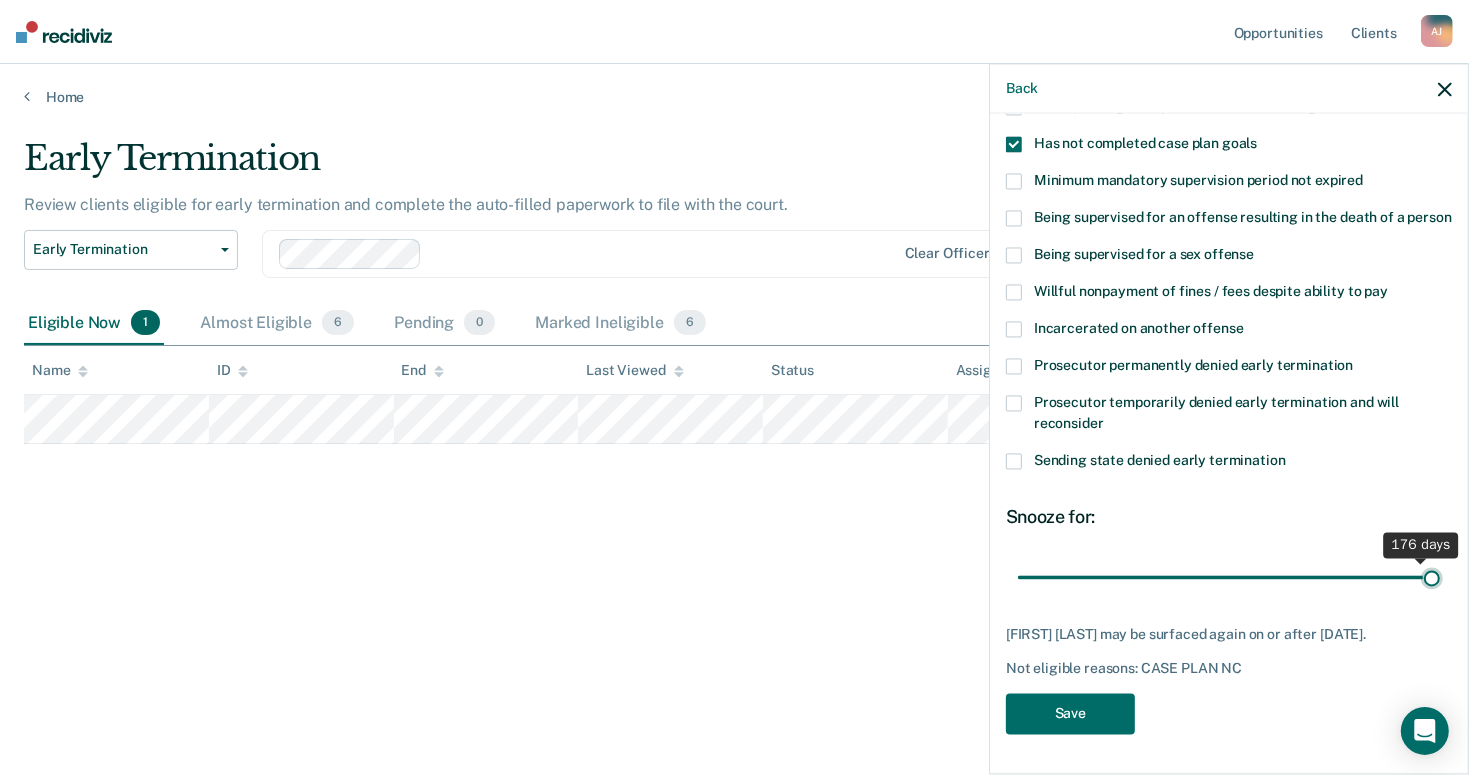 type on "180" 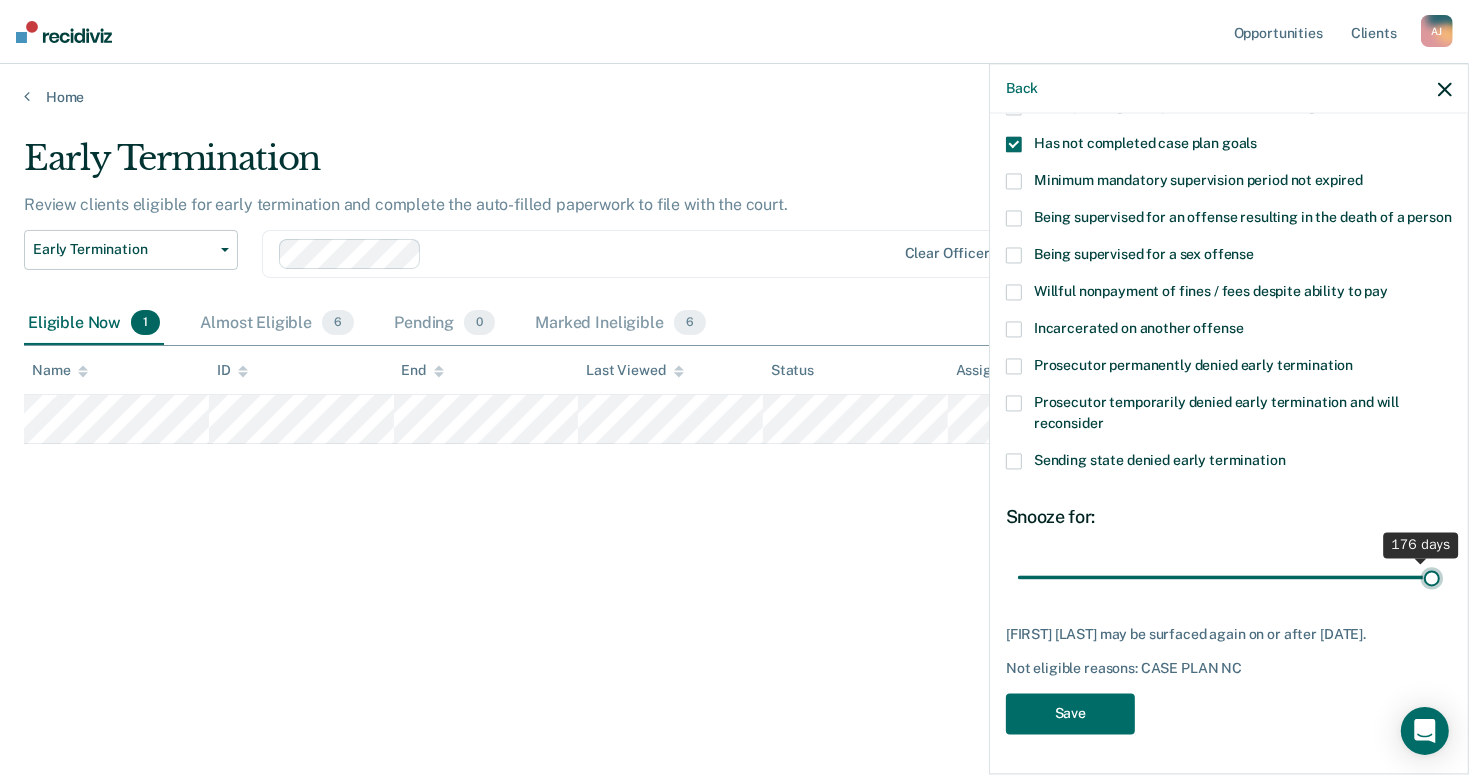 click at bounding box center (1229, 577) 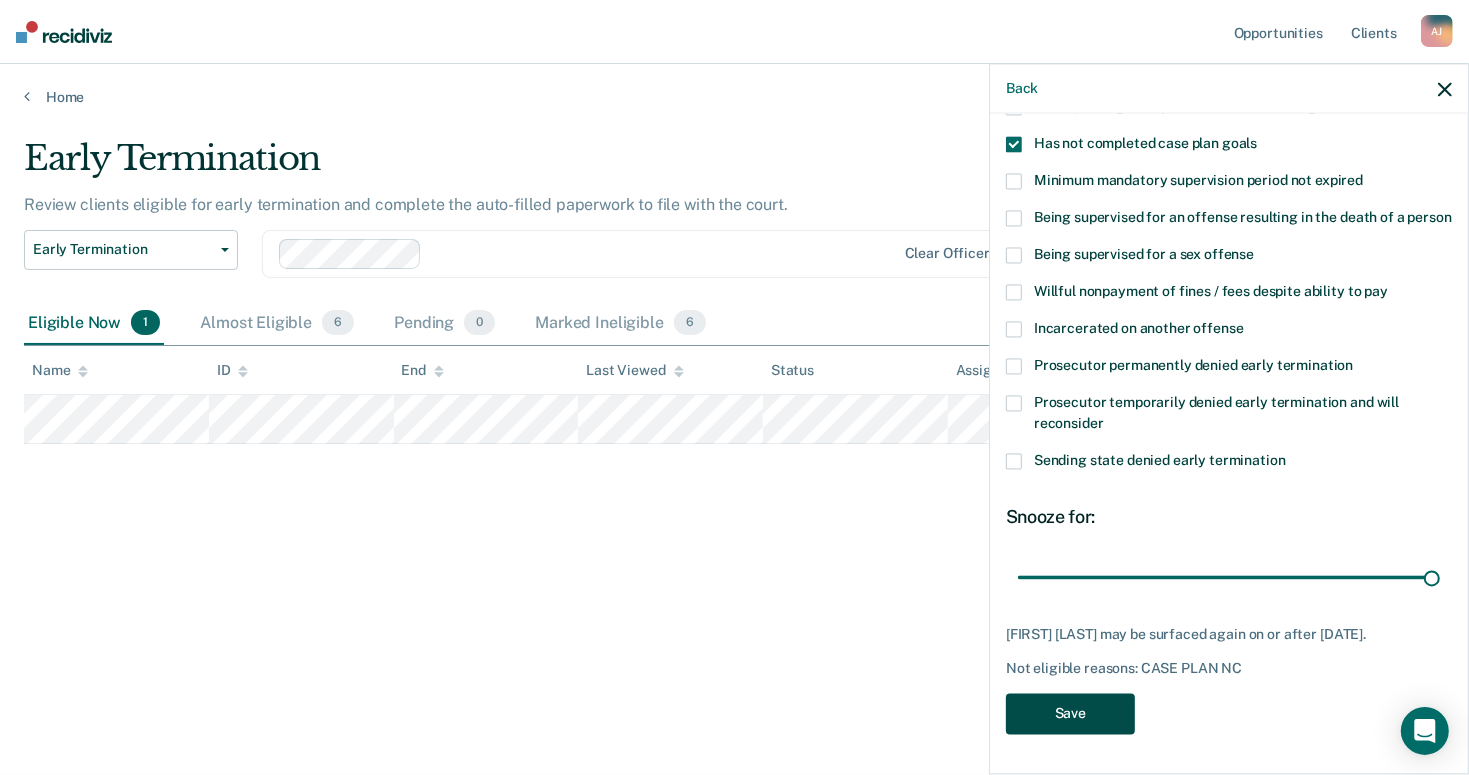 click on "Save" at bounding box center (1070, 713) 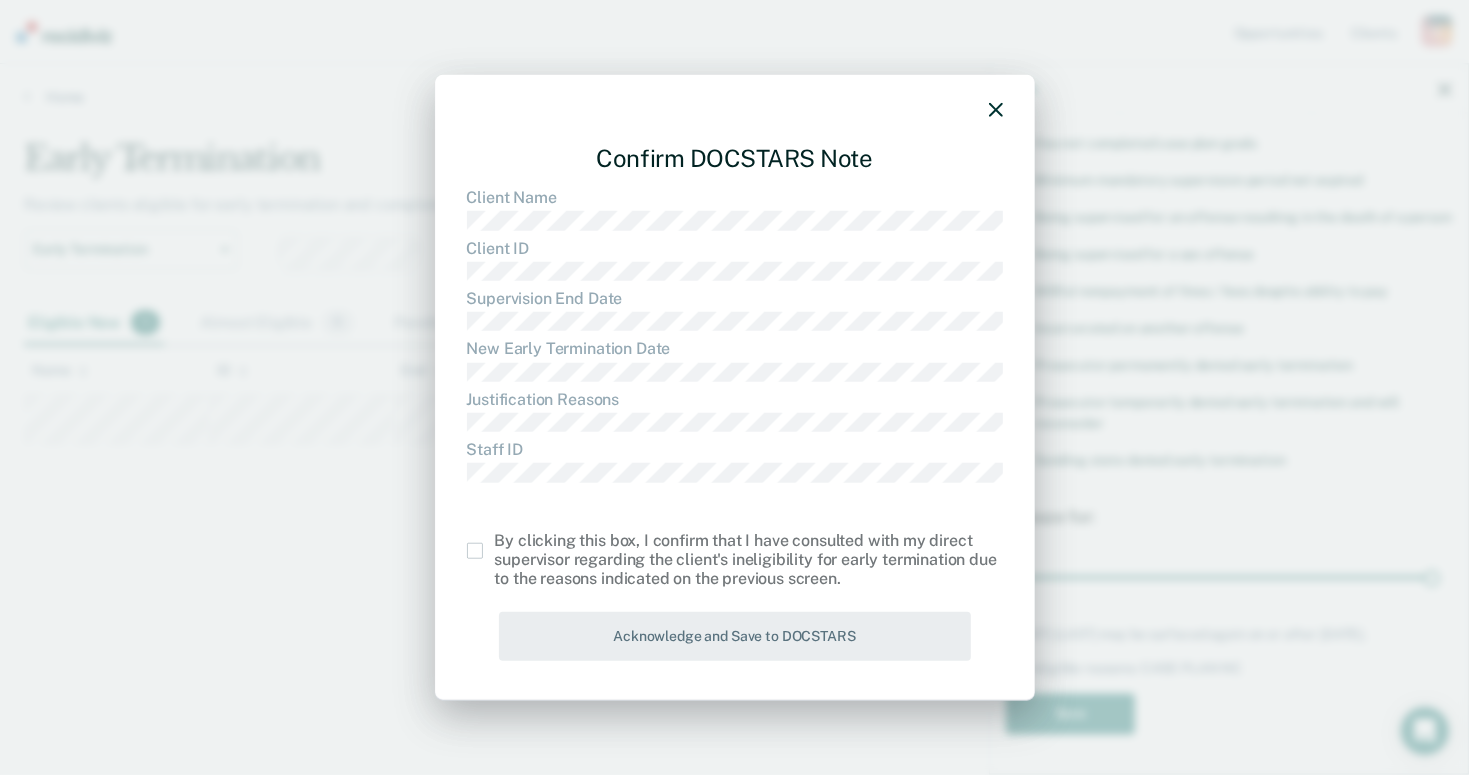 click at bounding box center (475, 551) 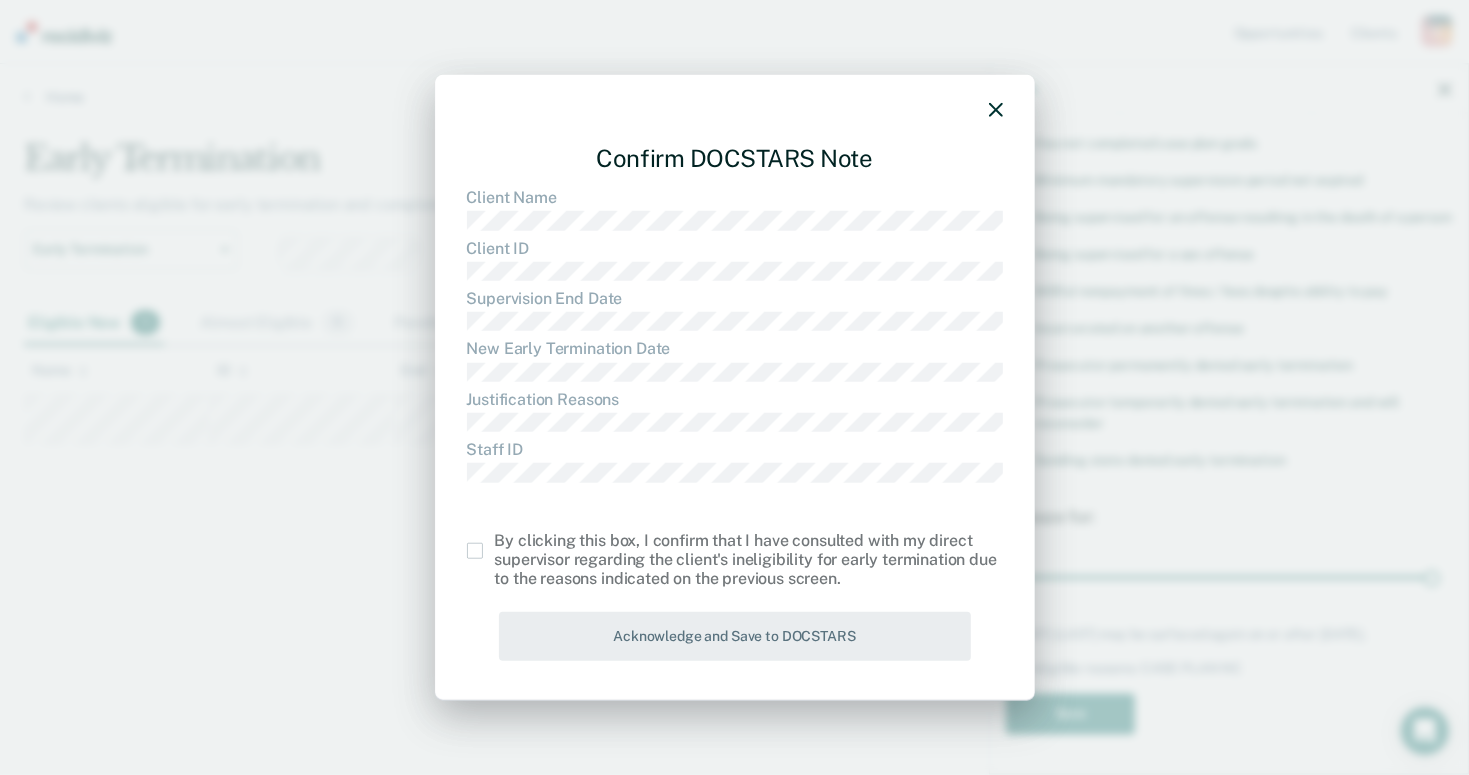 click at bounding box center (495, 543) 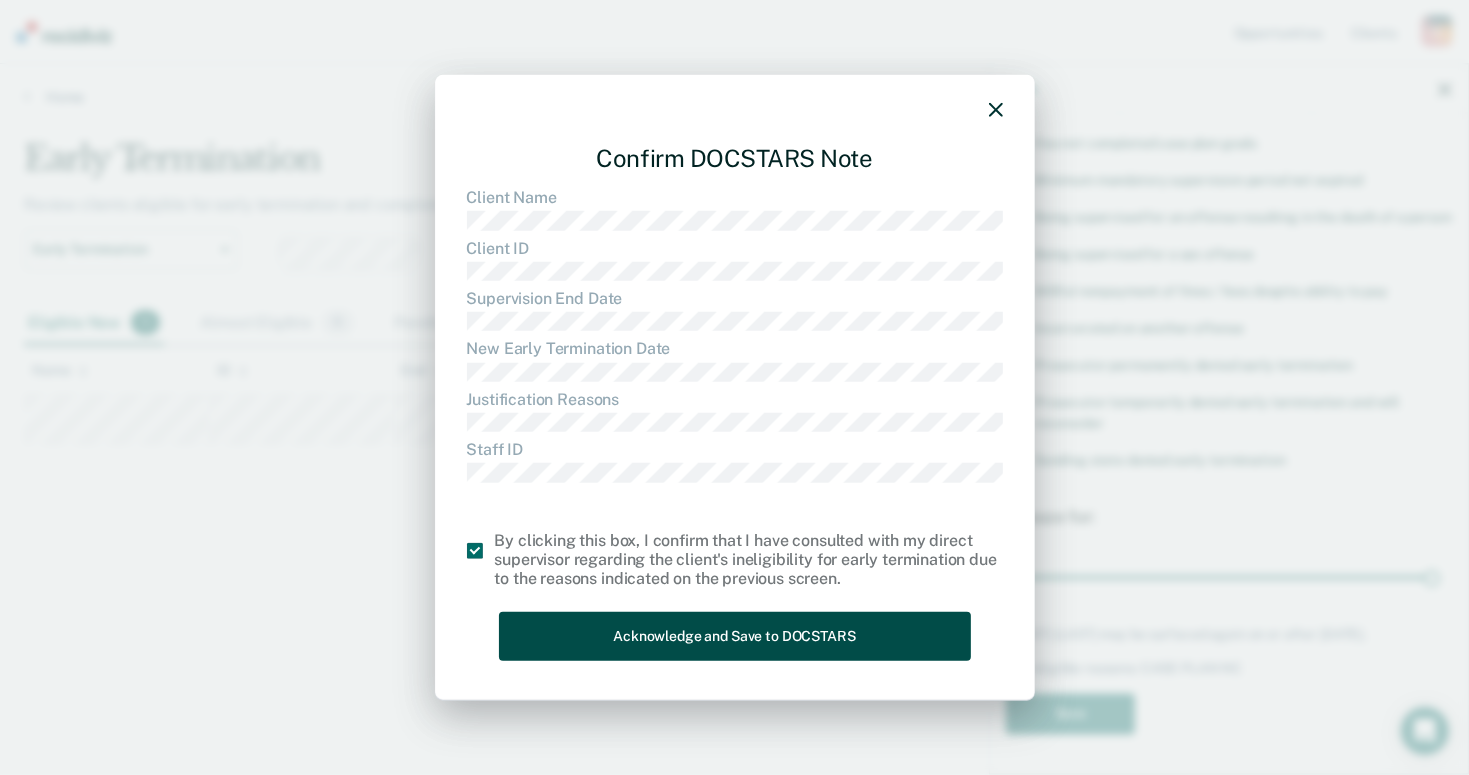 click on "Acknowledge and Save to DOCSTARS" at bounding box center [735, 636] 